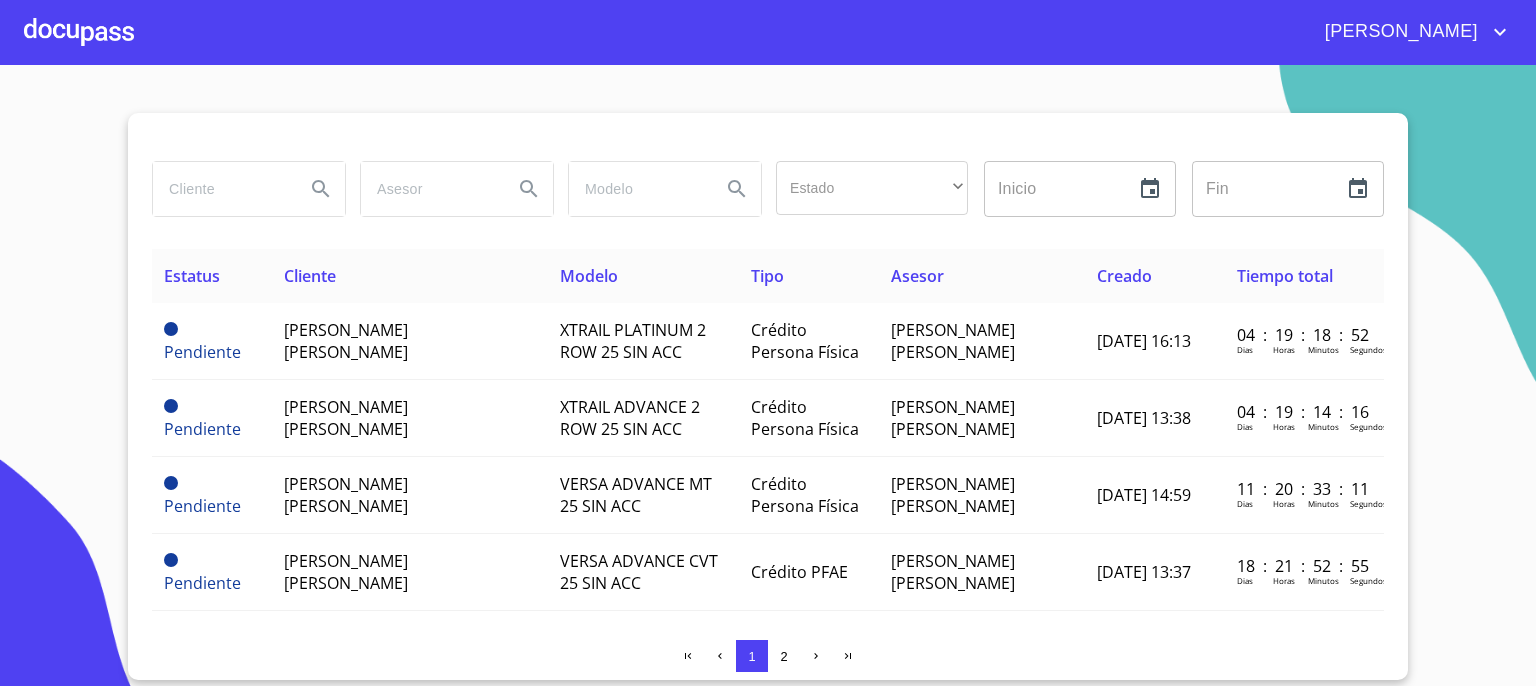 scroll, scrollTop: 0, scrollLeft: 0, axis: both 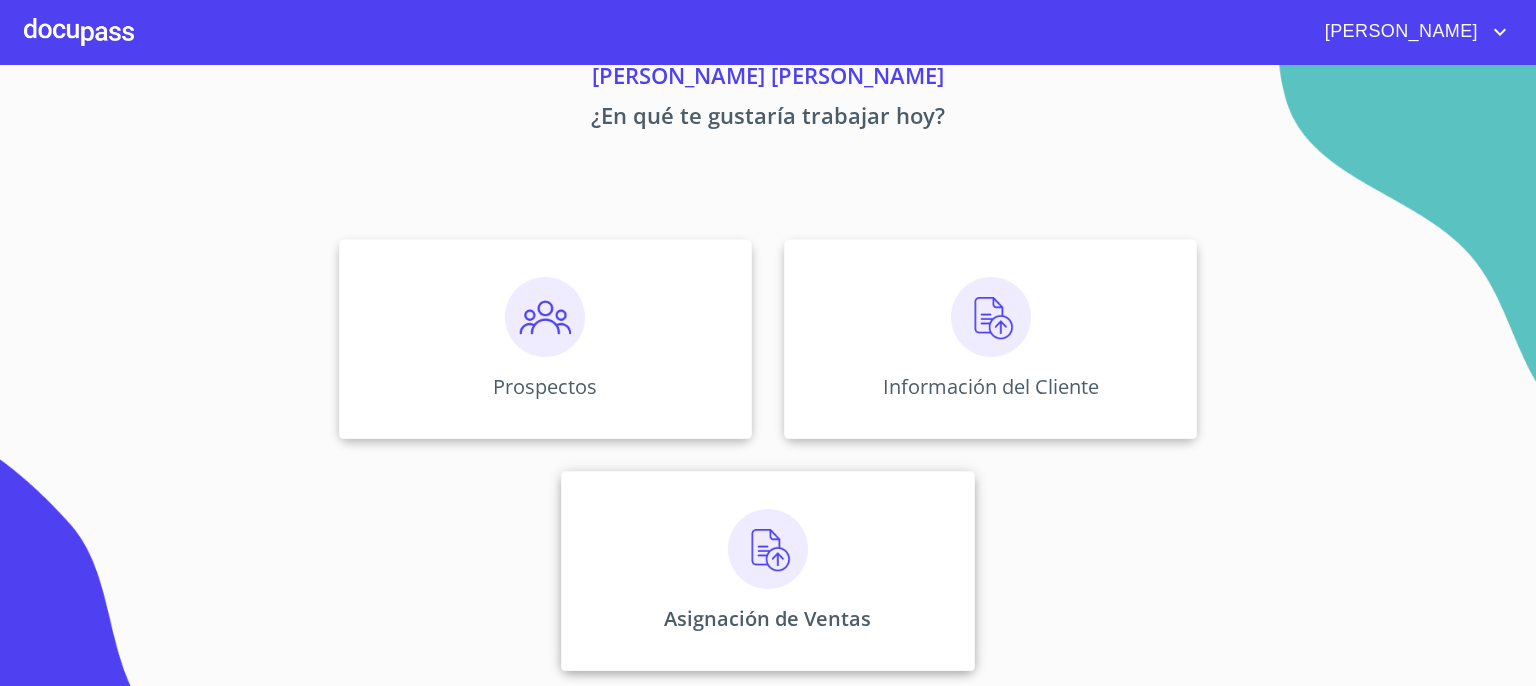 click at bounding box center (768, 549) 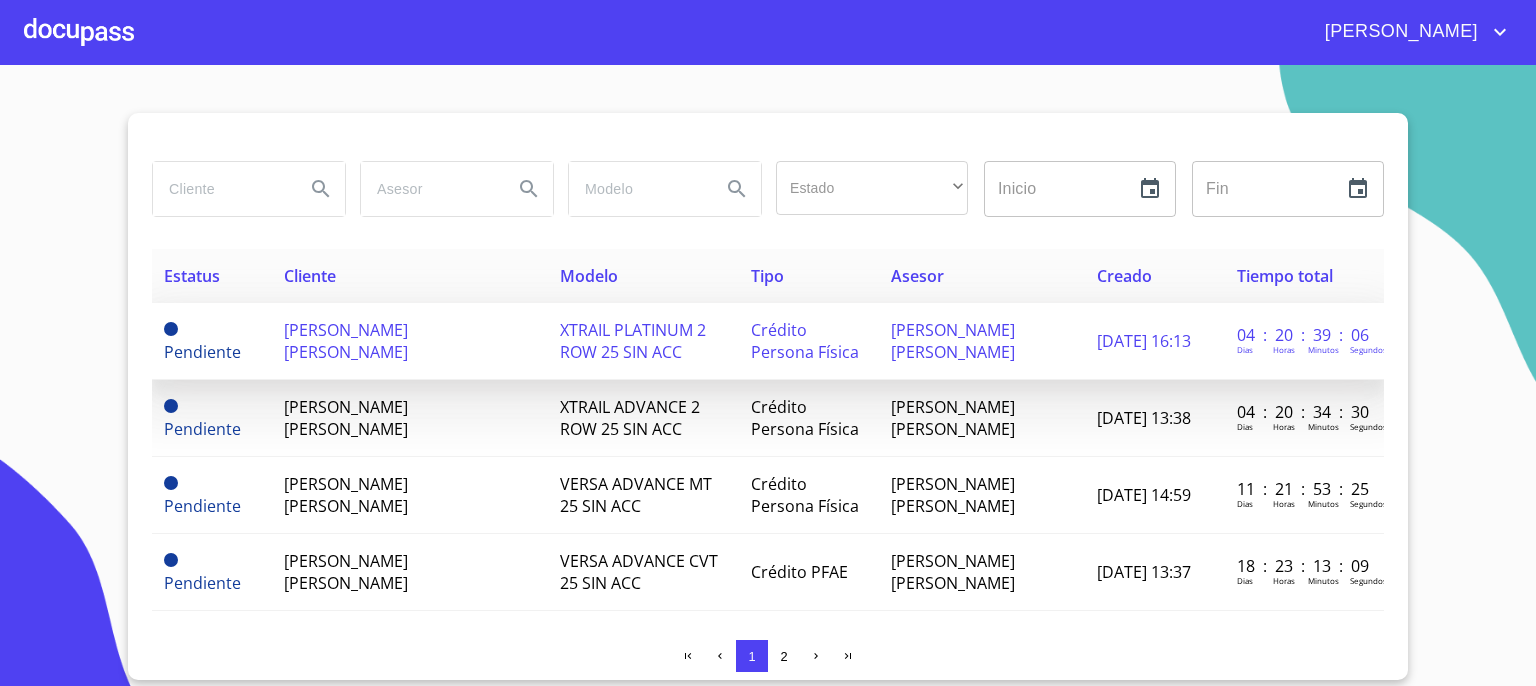 click on "[PERSON_NAME] [PERSON_NAME]" at bounding box center (346, 341) 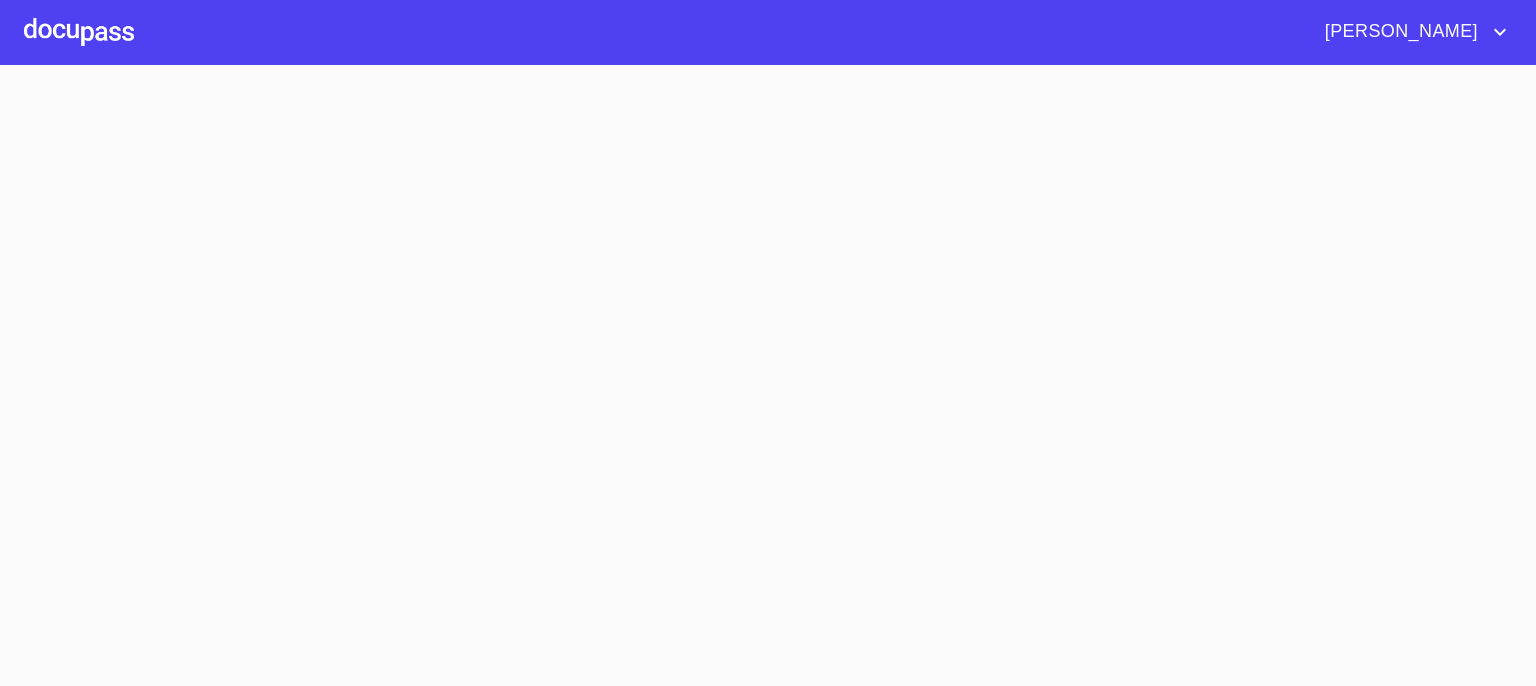 click at bounding box center [768, 375] 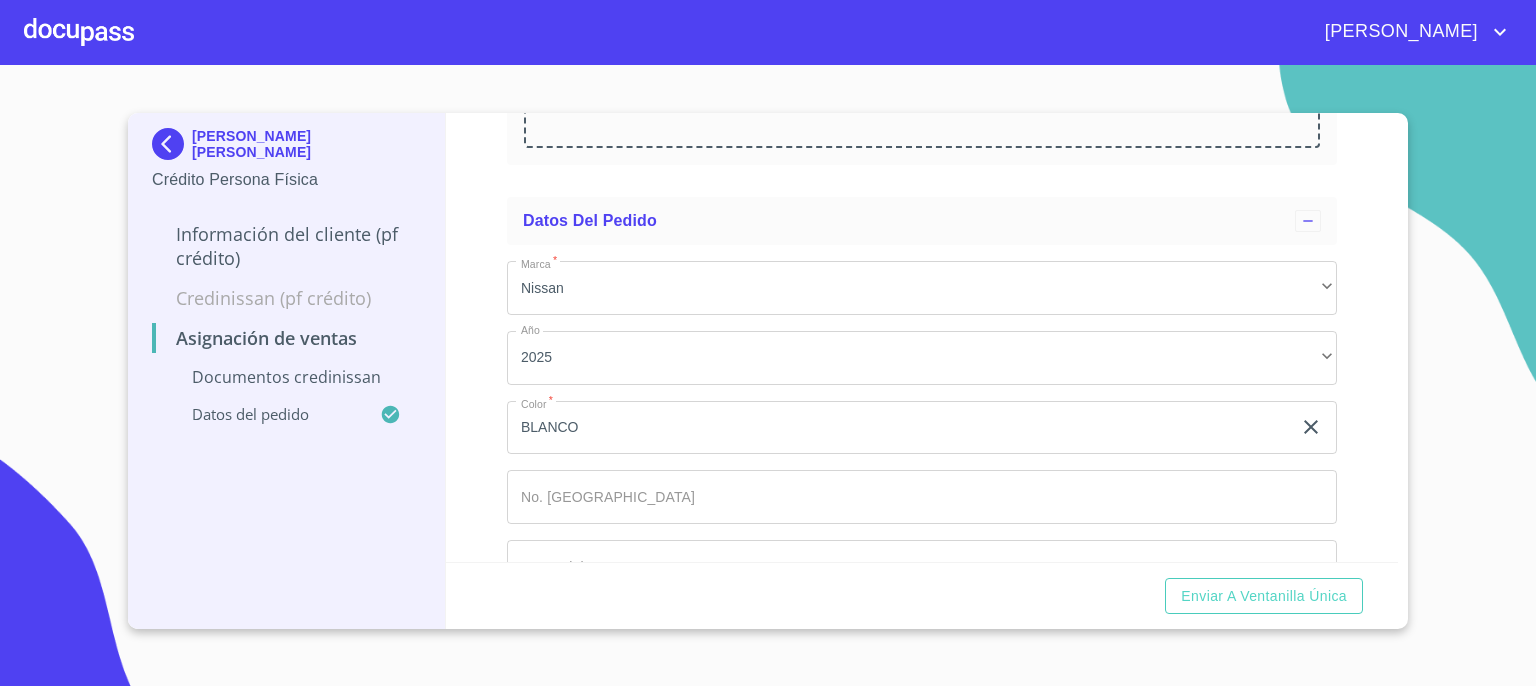 scroll, scrollTop: 0, scrollLeft: 0, axis: both 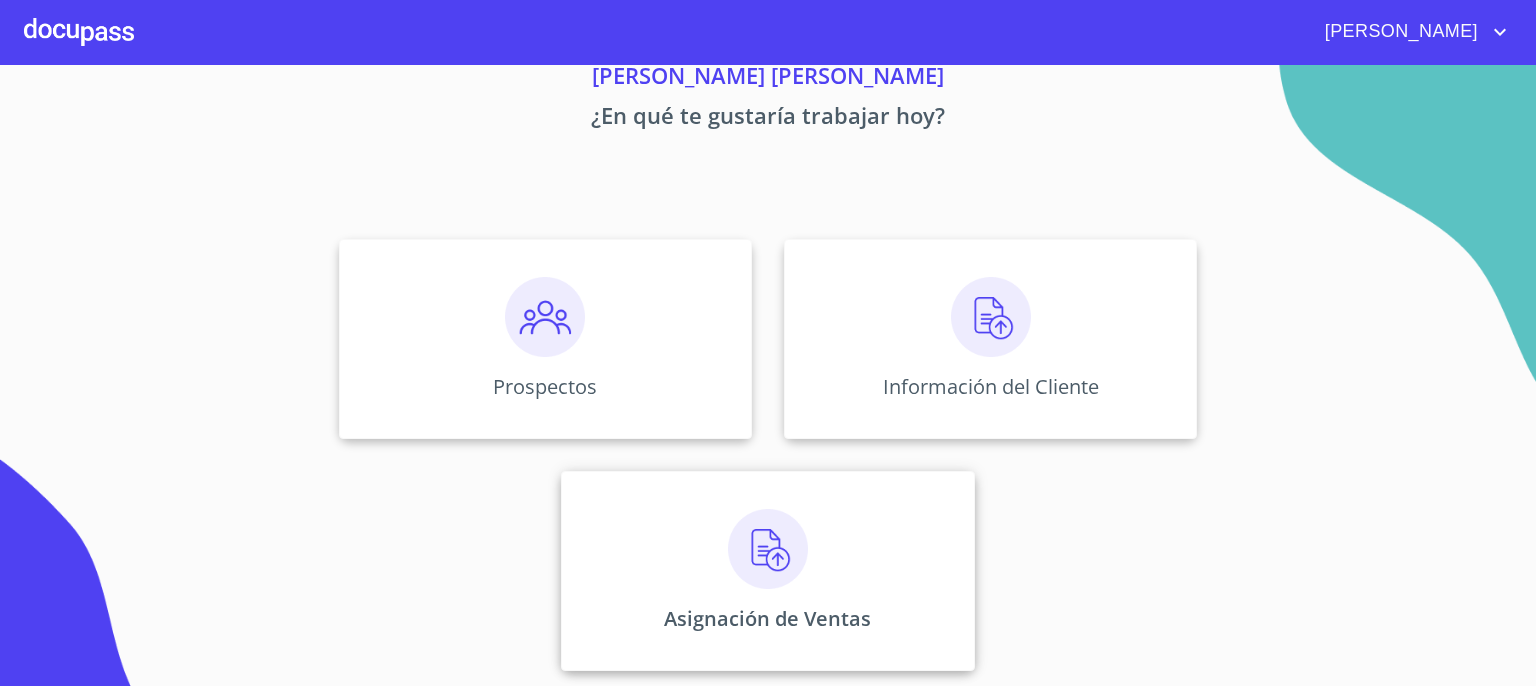 click at bounding box center [768, 549] 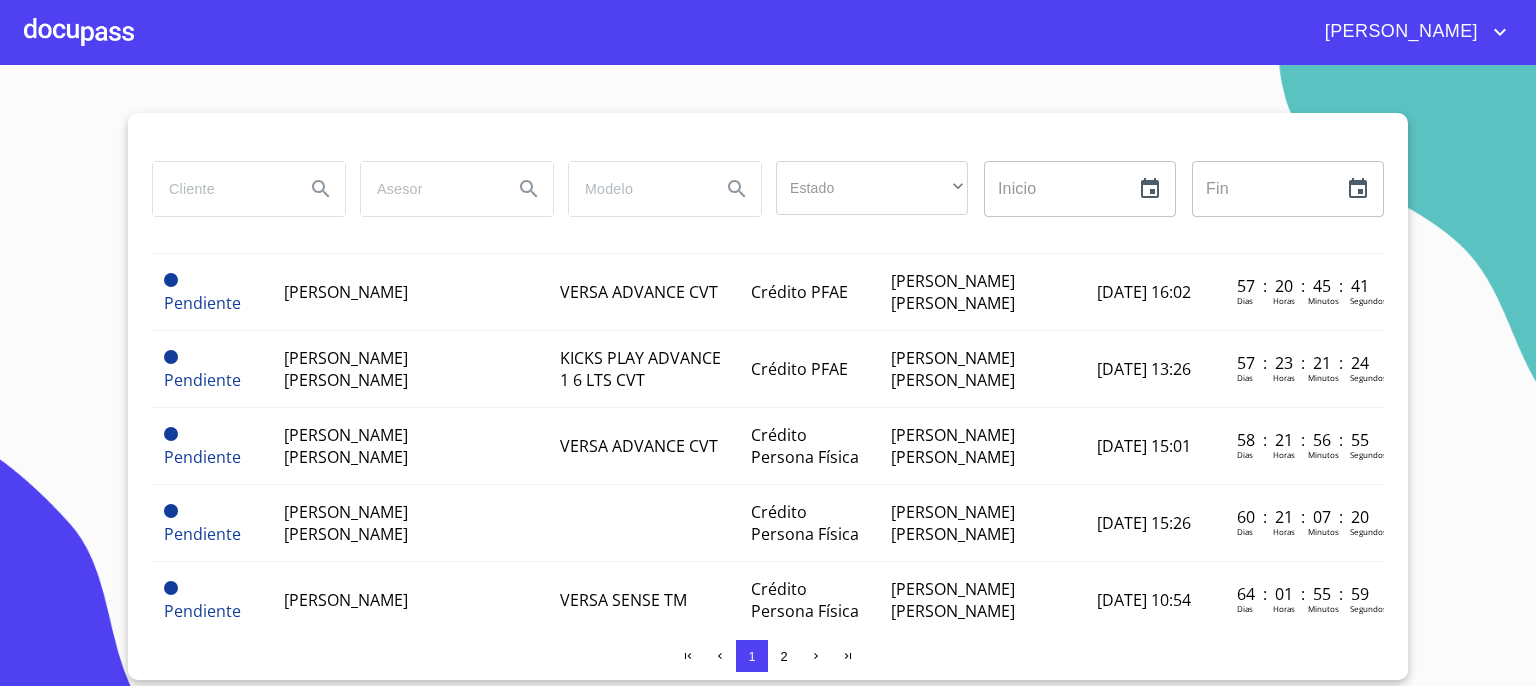 scroll, scrollTop: 1184, scrollLeft: 0, axis: vertical 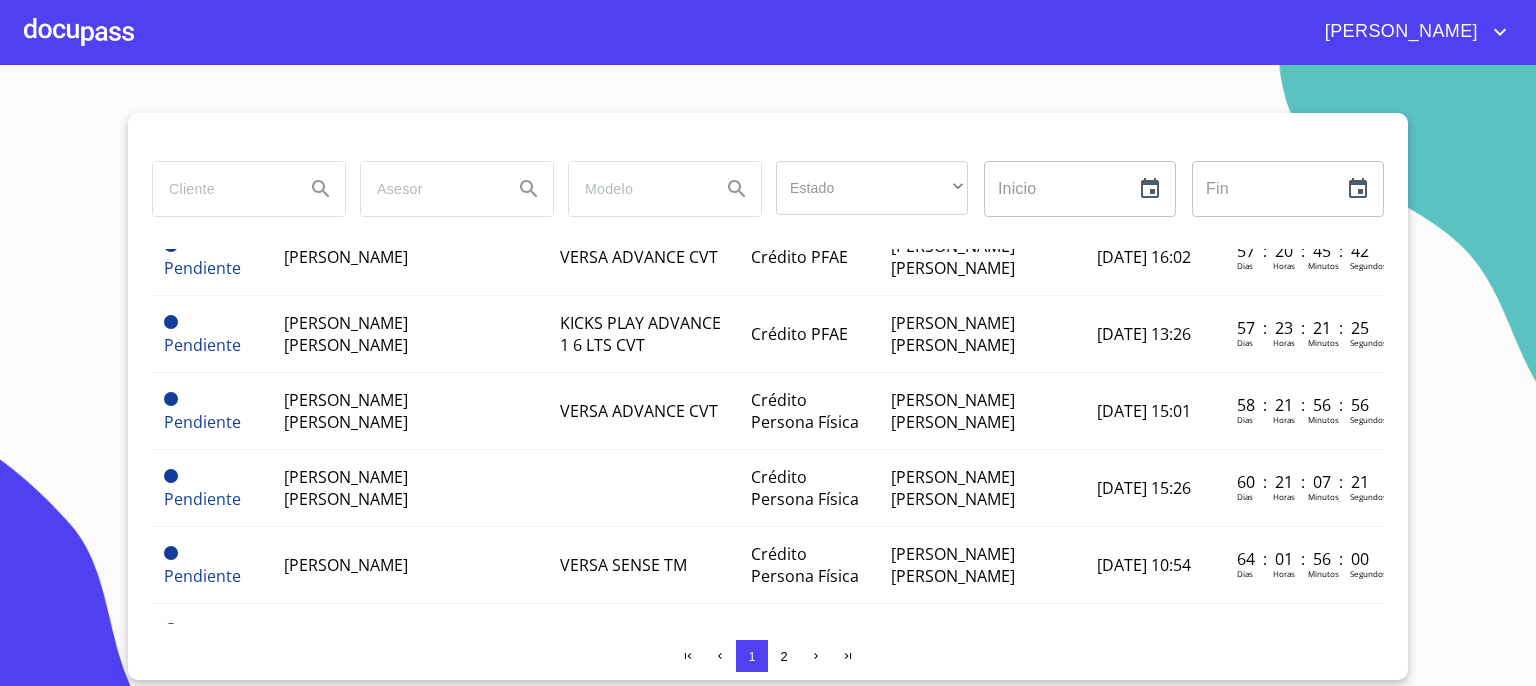 click at bounding box center (249, 189) 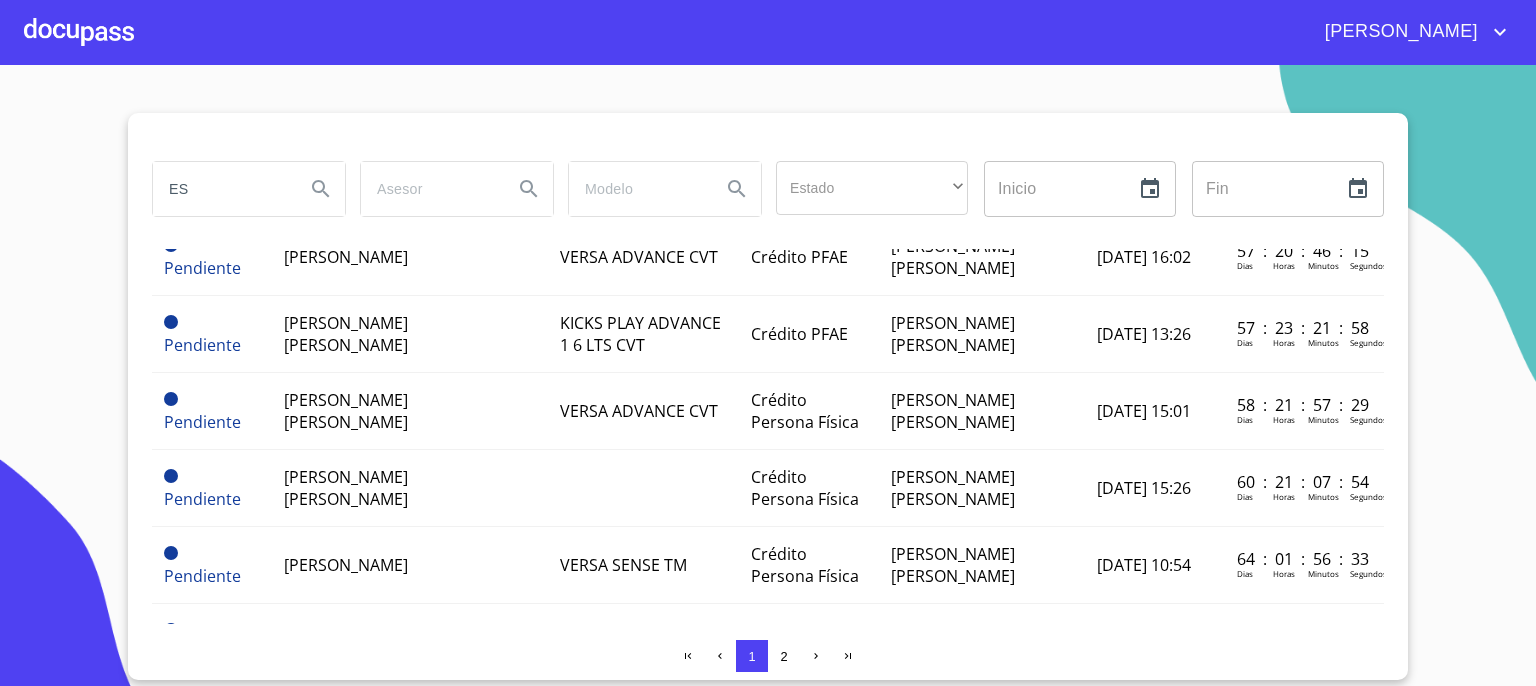 type on "E" 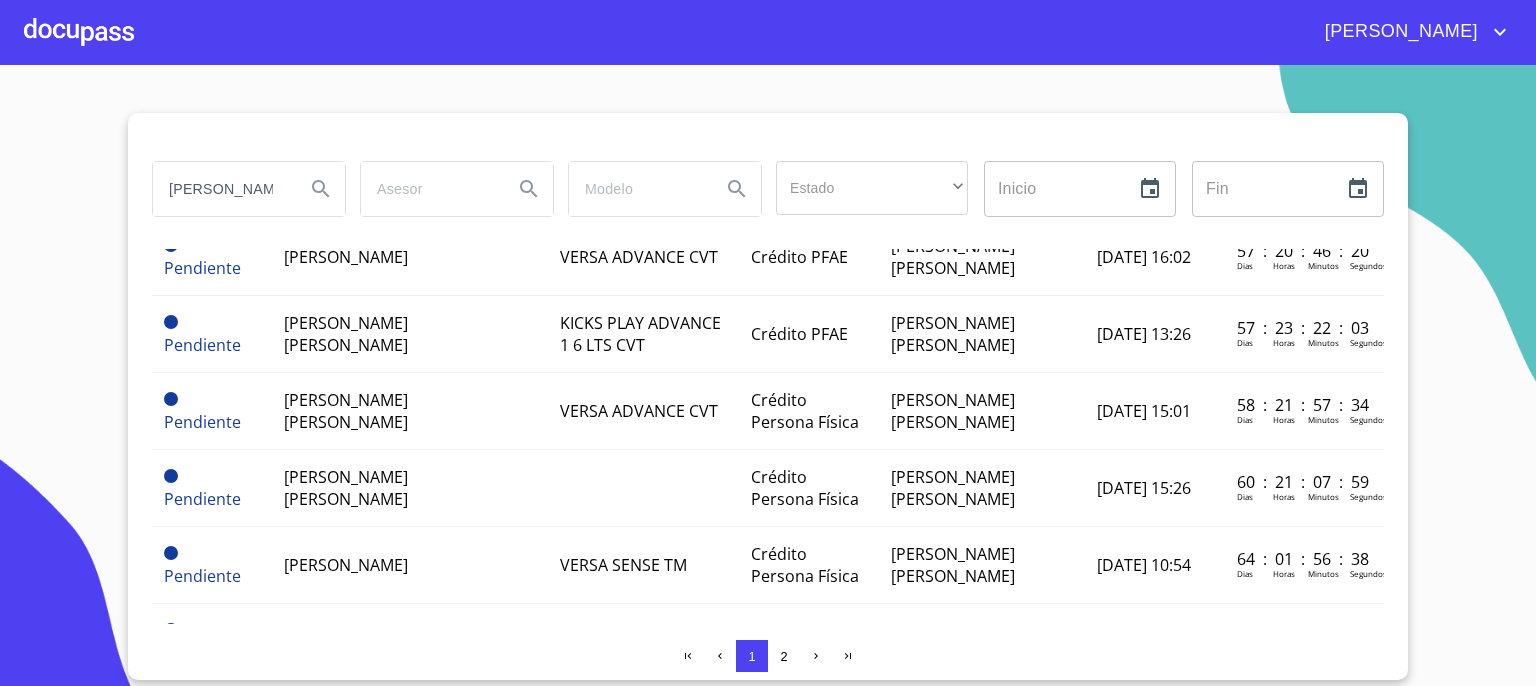 scroll, scrollTop: 0, scrollLeft: 6, axis: horizontal 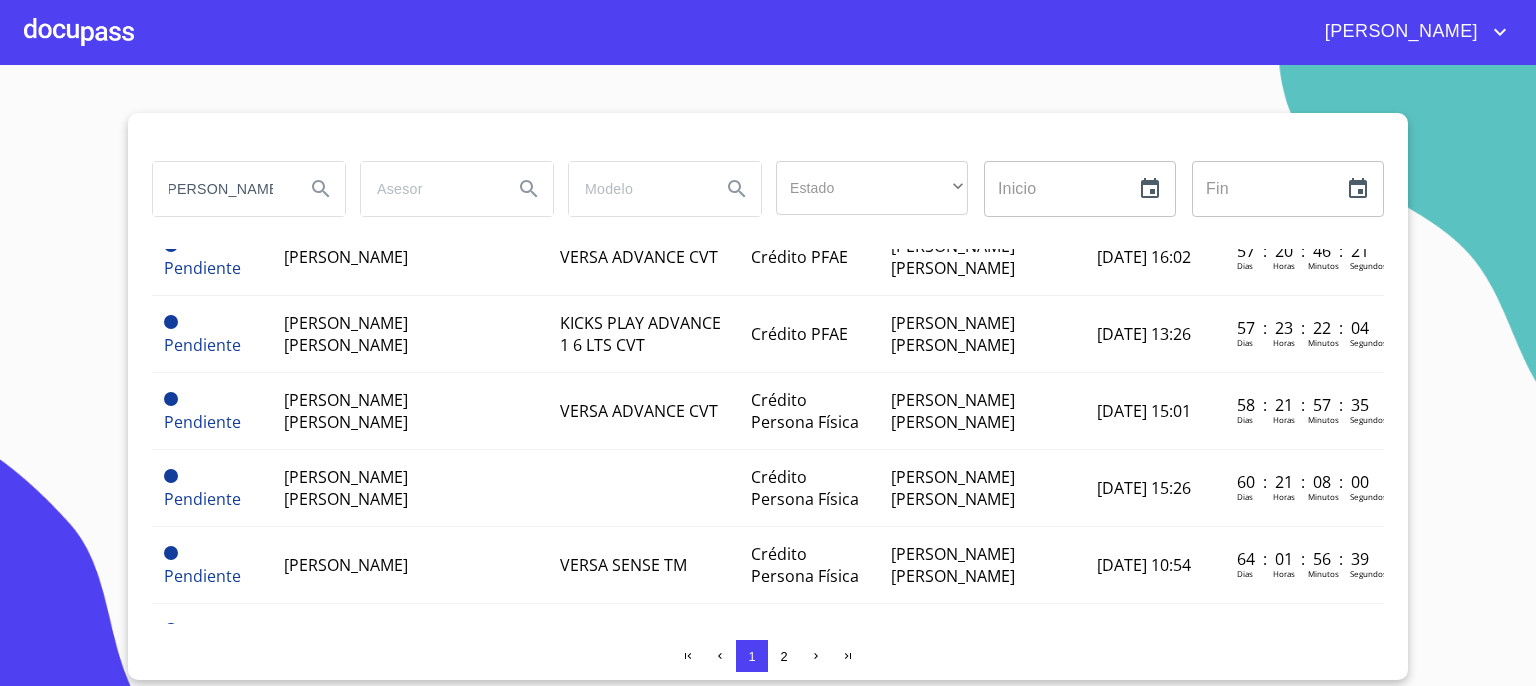 type on "JOSE ALFREDO" 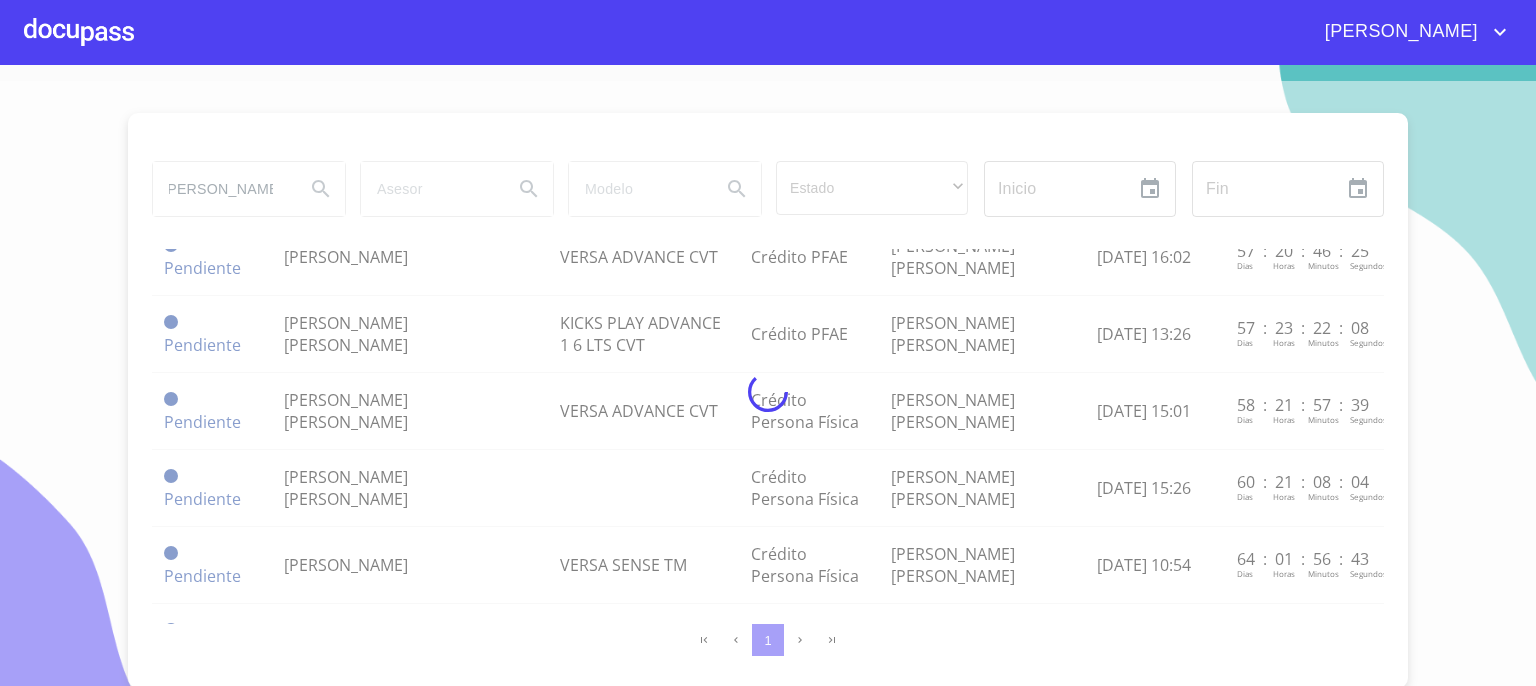 scroll, scrollTop: 0, scrollLeft: 0, axis: both 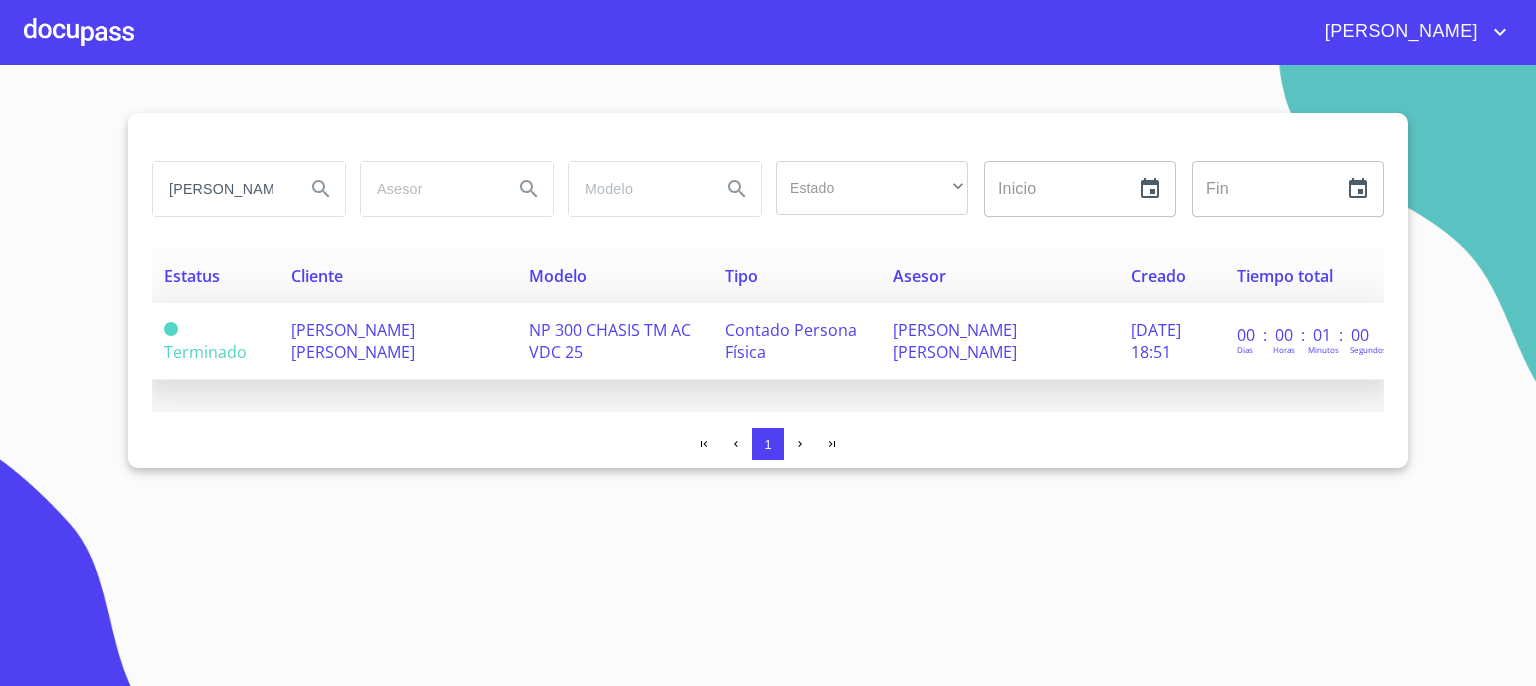 click on "NP 300 CHASIS TM AC VDC 25" at bounding box center (610, 341) 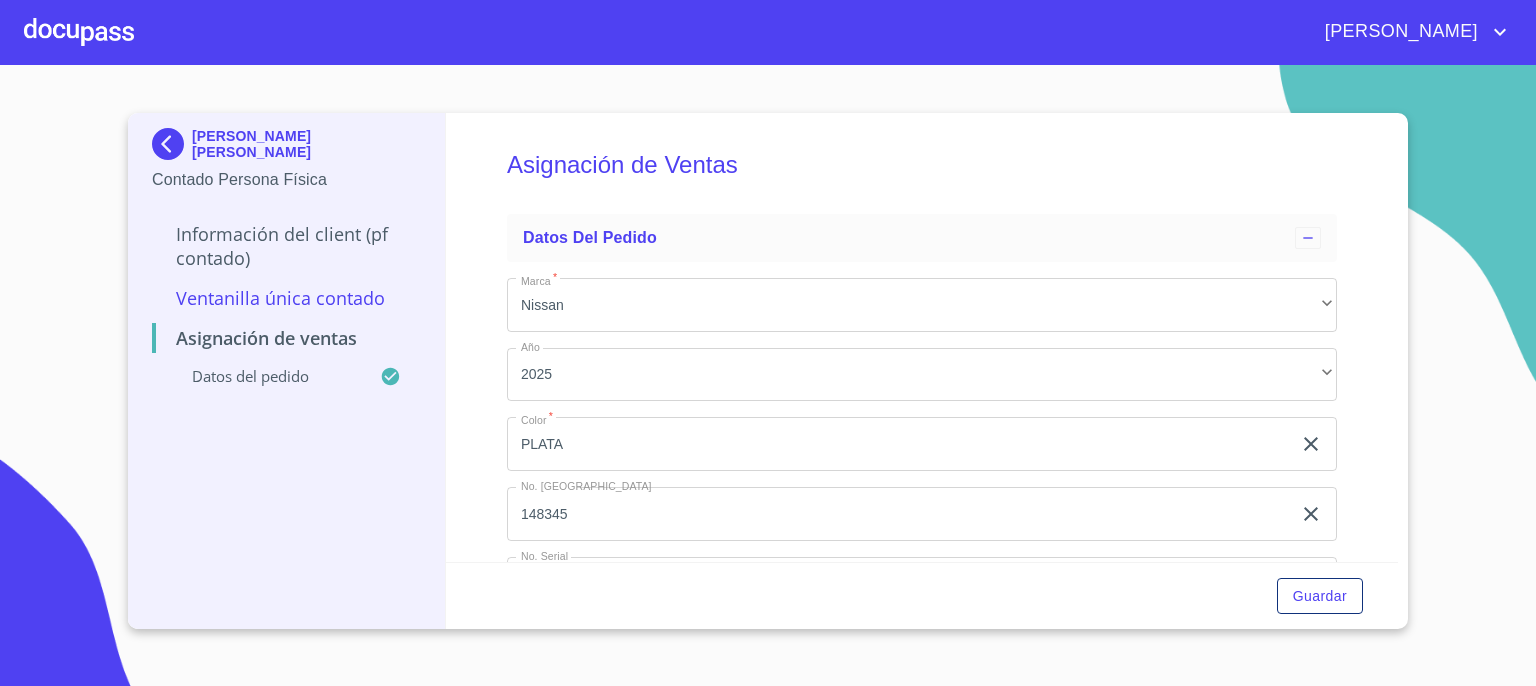 scroll, scrollTop: 0, scrollLeft: 0, axis: both 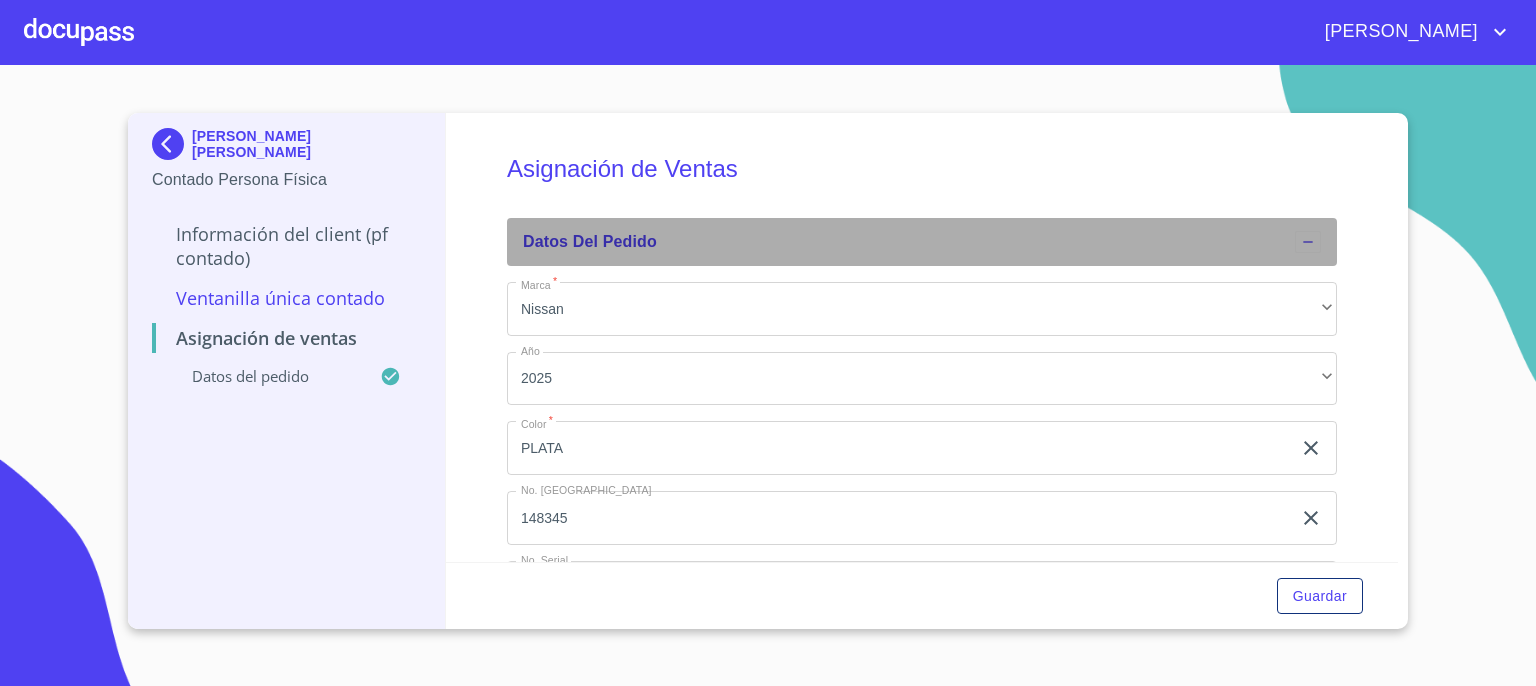 click at bounding box center (1308, 242) 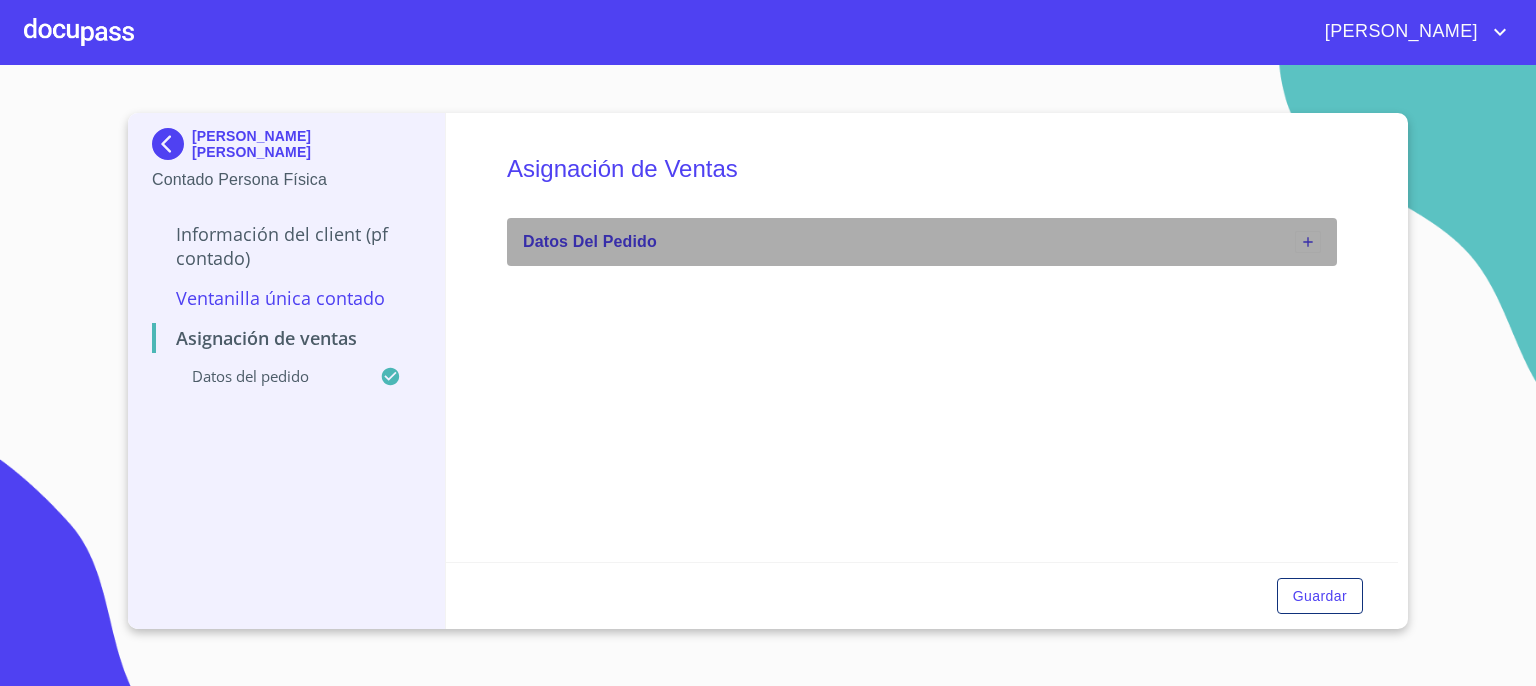 click at bounding box center (1308, 242) 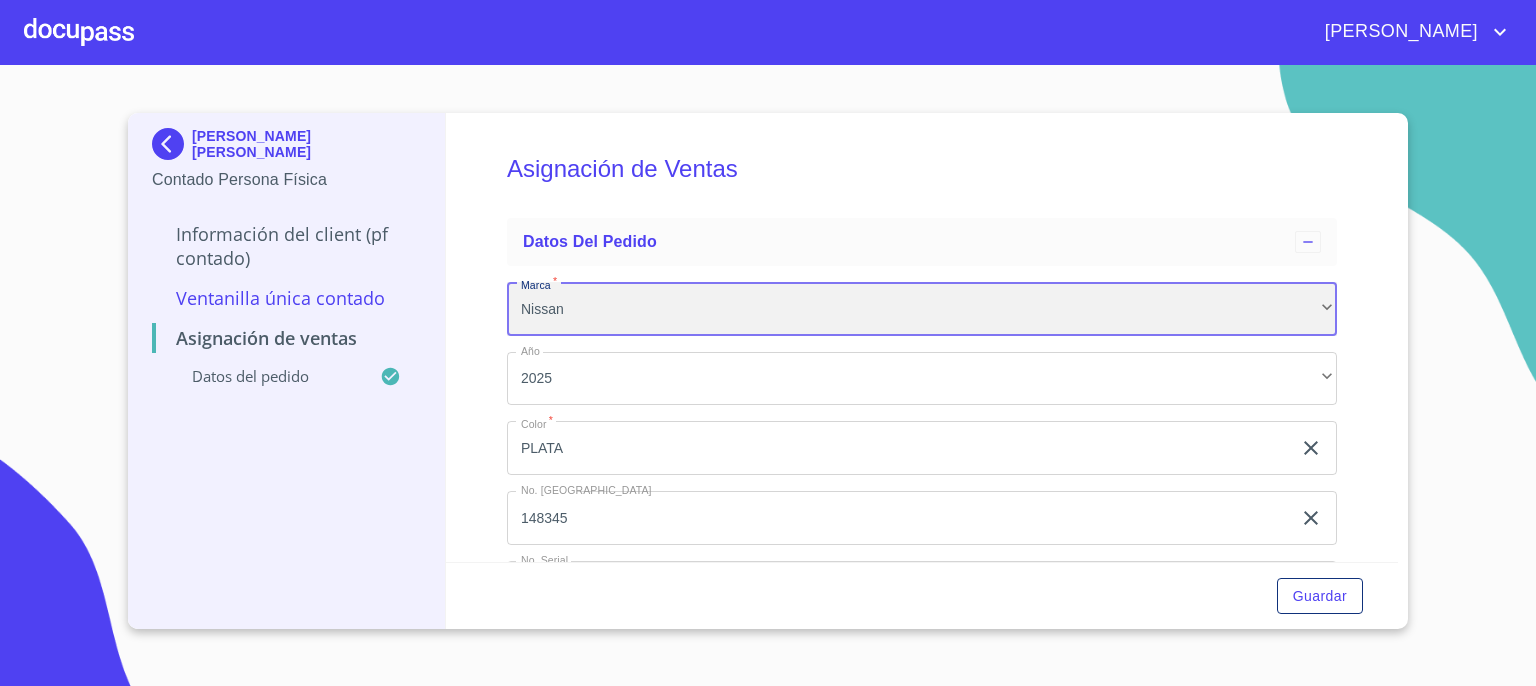 click on "Nissan" at bounding box center (922, 309) 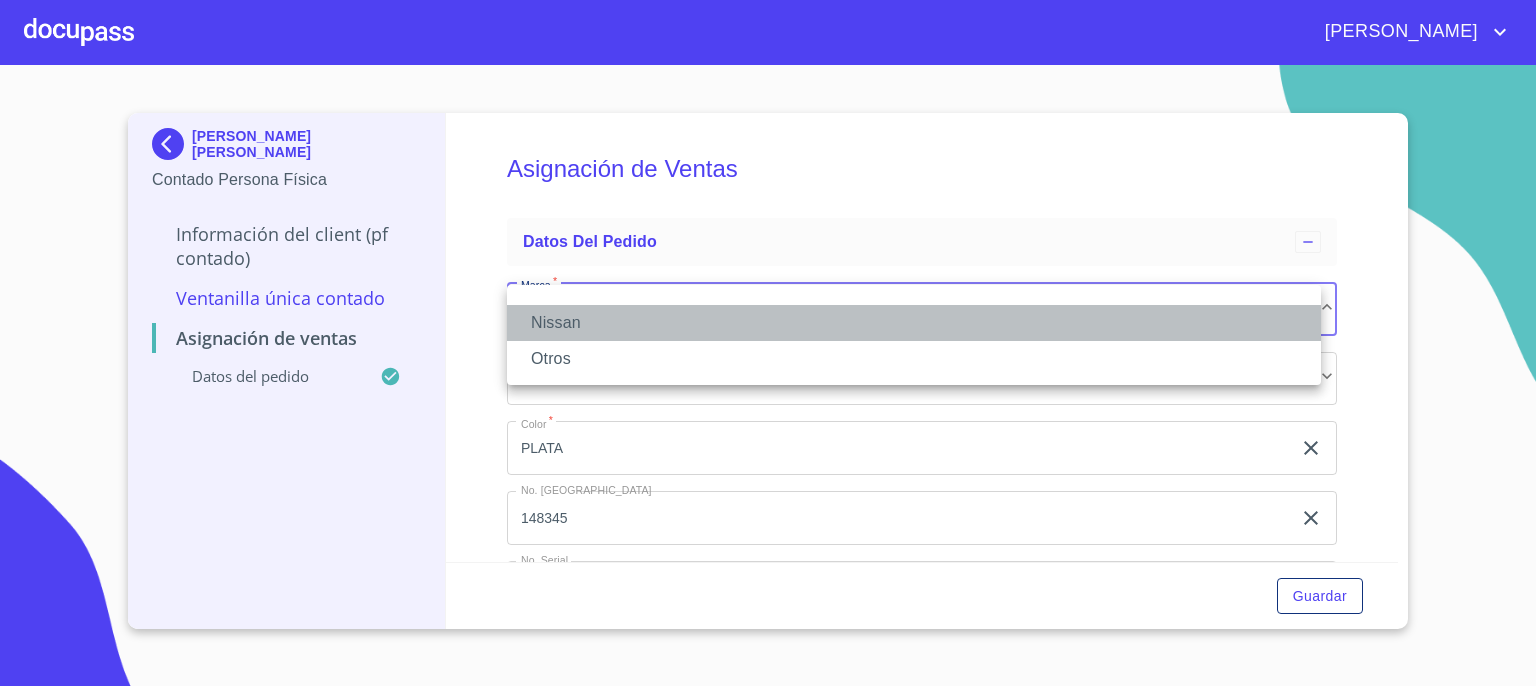 click on "Nissan" at bounding box center (914, 323) 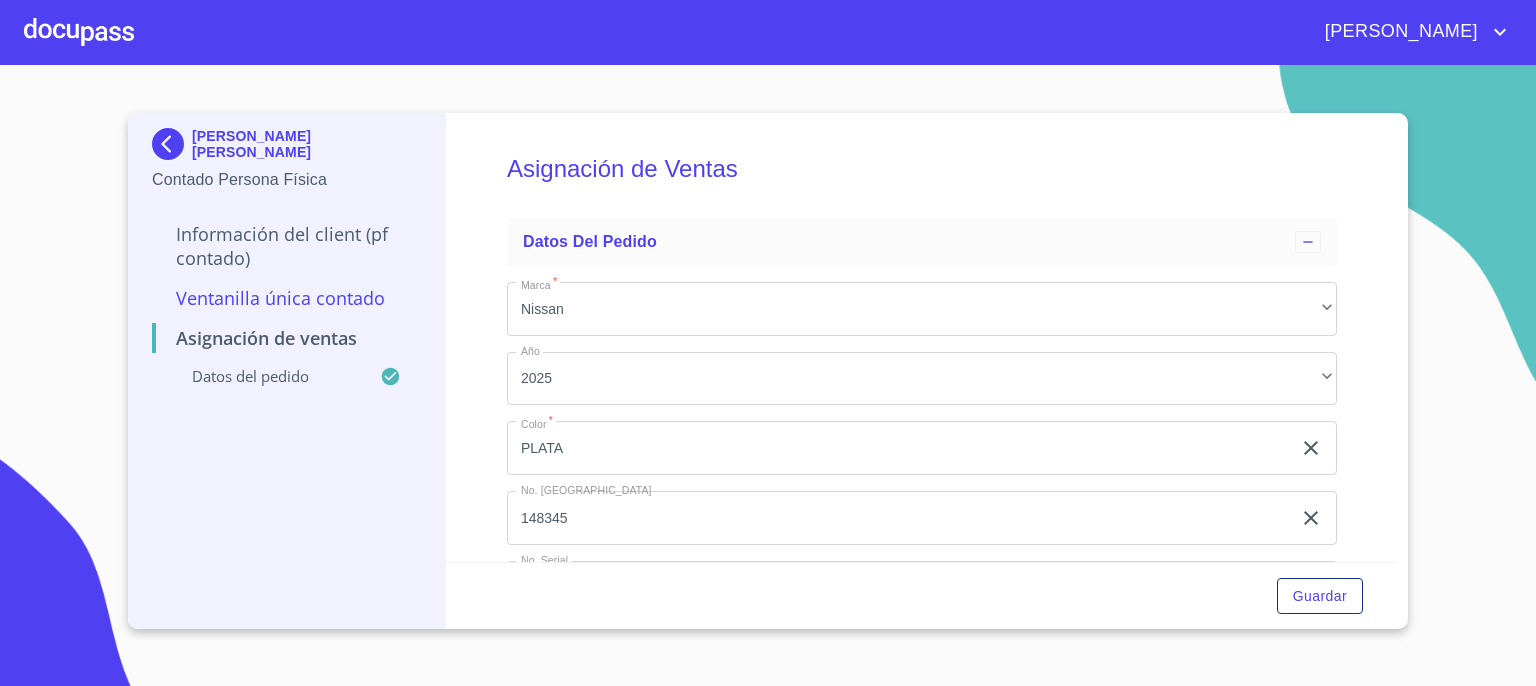 click on "Datos del pedido" at bounding box center (266, 376) 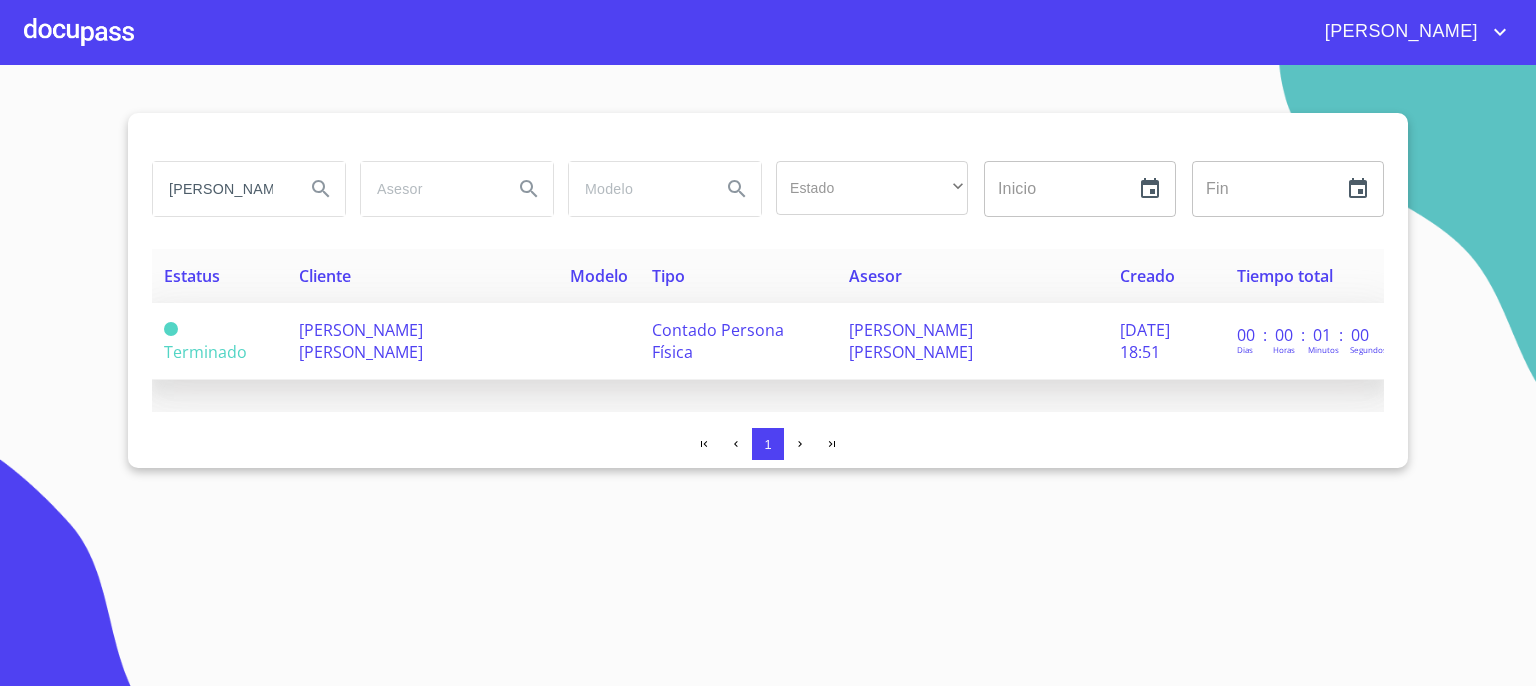 click on "Terminado" at bounding box center (205, 341) 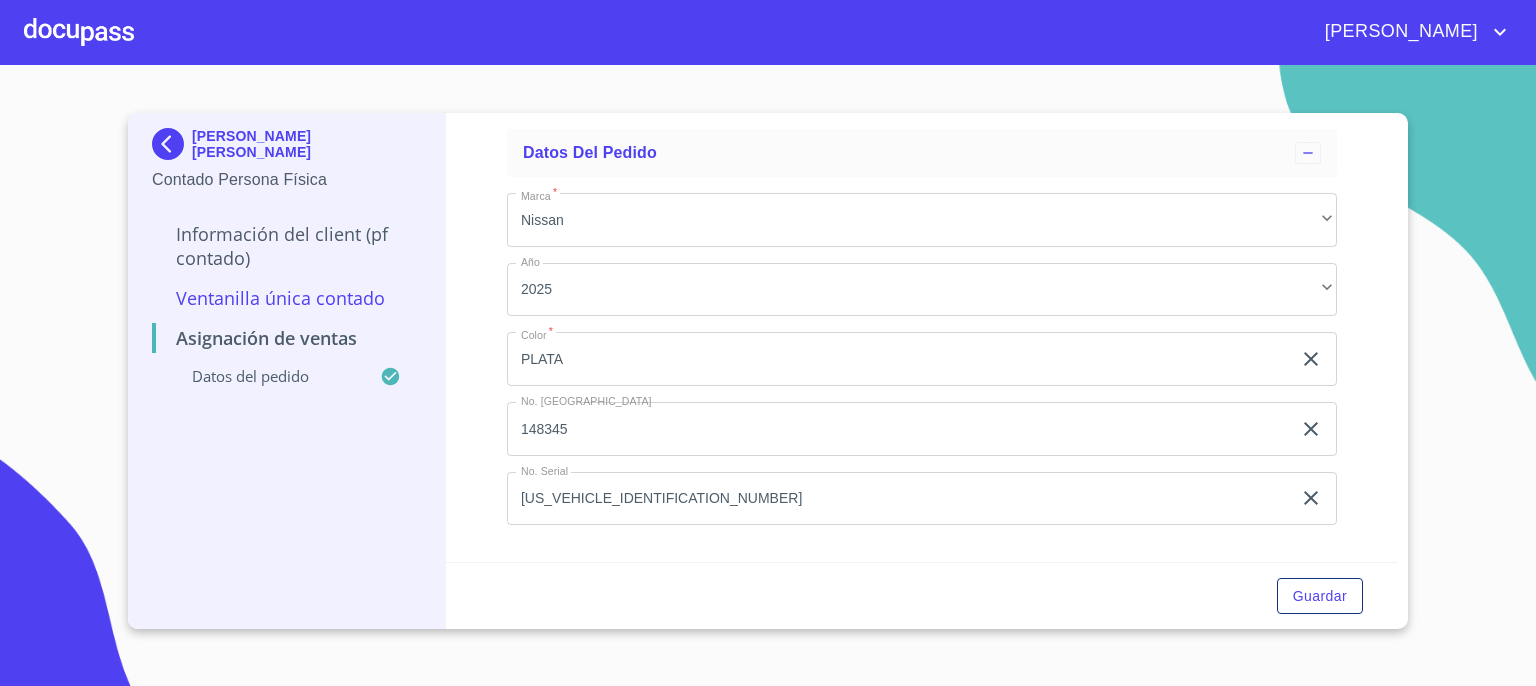 scroll, scrollTop: 0, scrollLeft: 0, axis: both 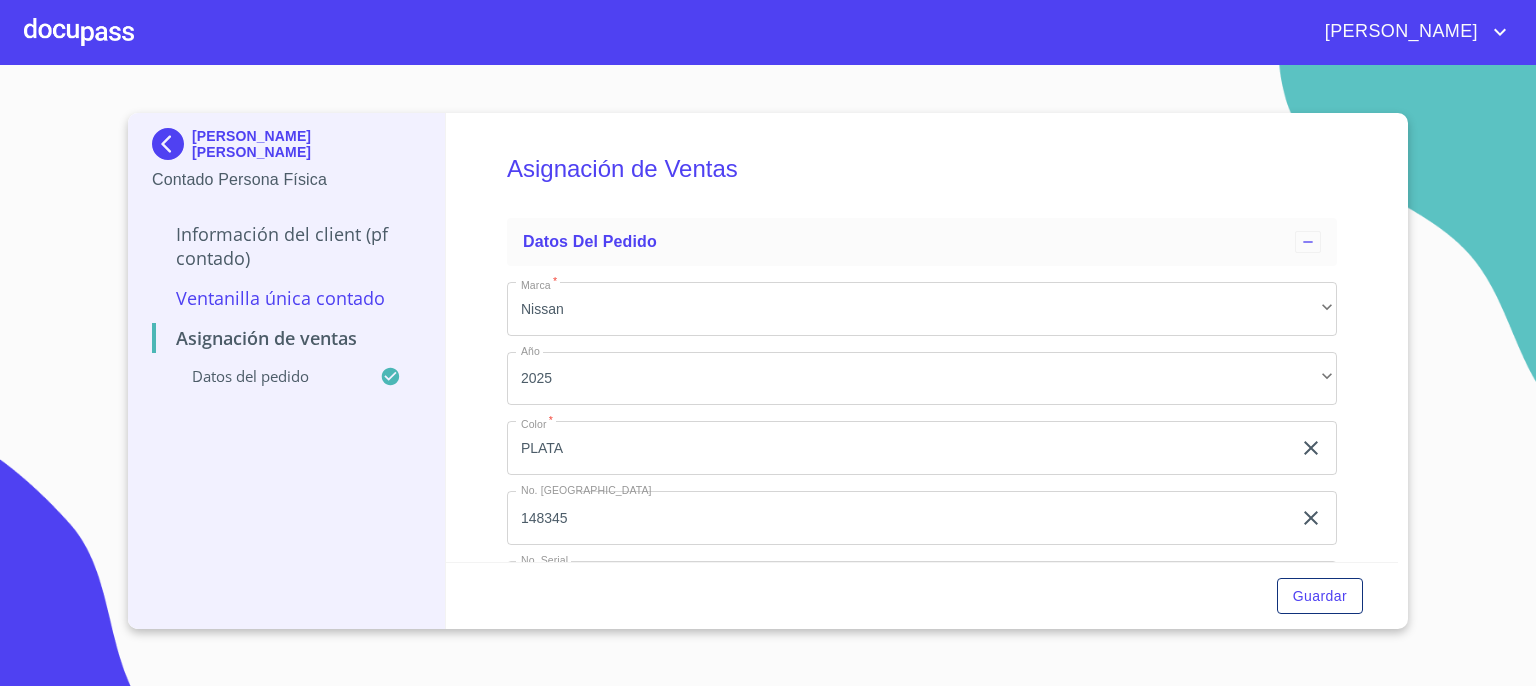 click on "Información del Client (PF contado)" at bounding box center (286, 246) 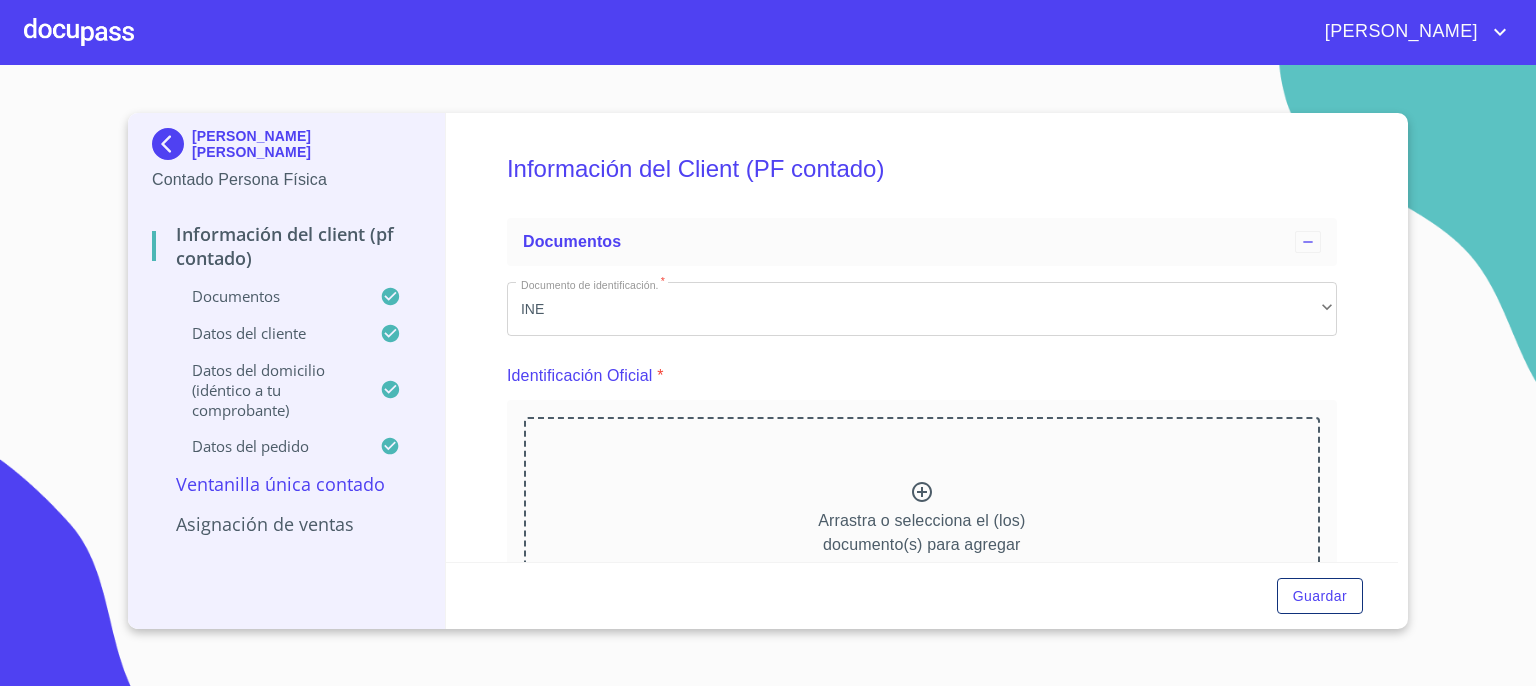 scroll, scrollTop: 0, scrollLeft: 0, axis: both 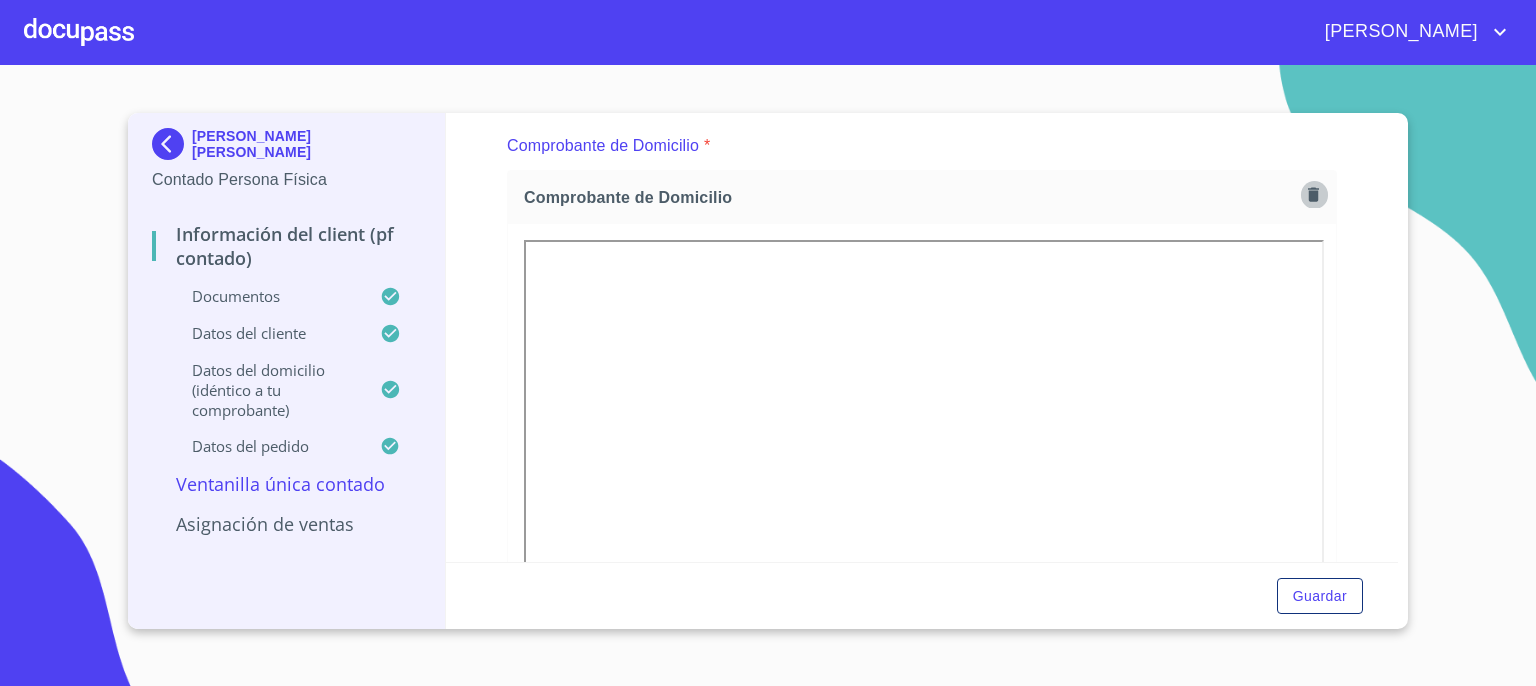 click 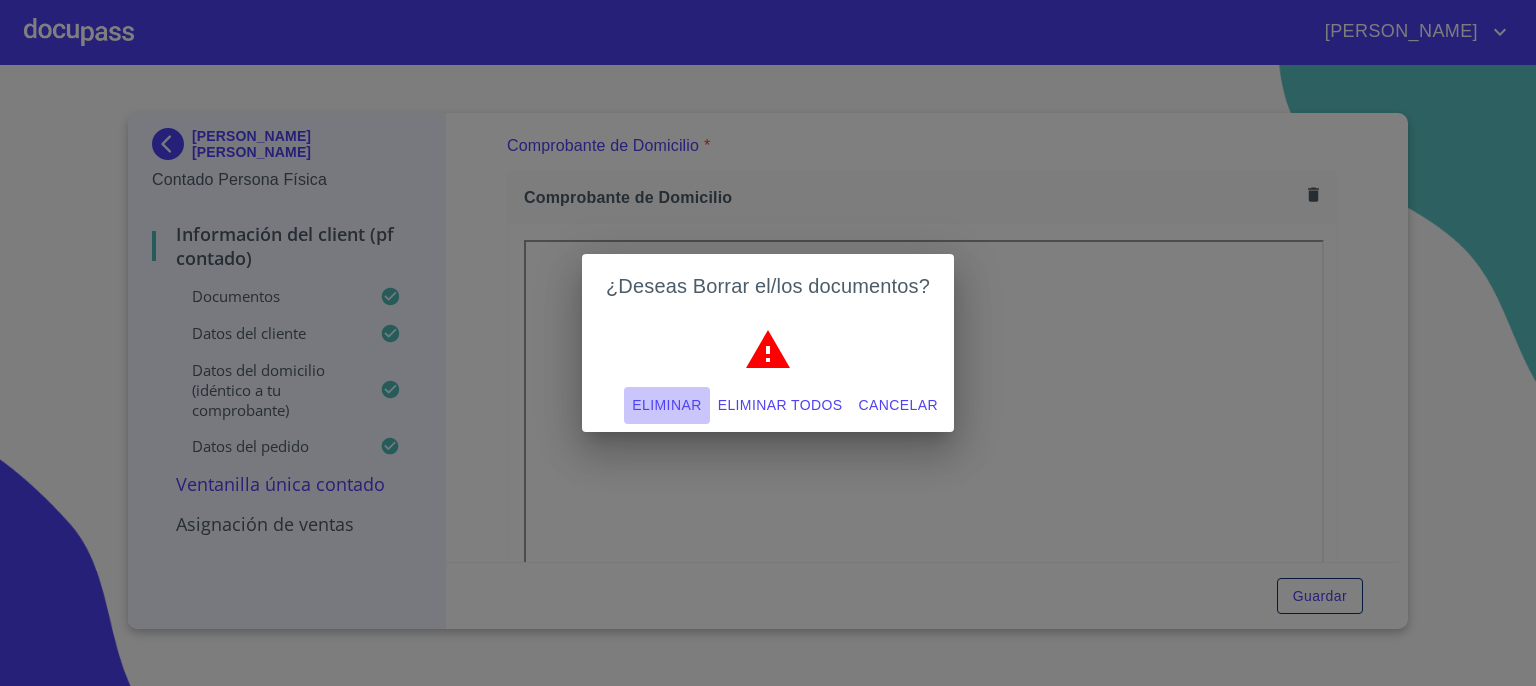 click on "Eliminar" at bounding box center [666, 405] 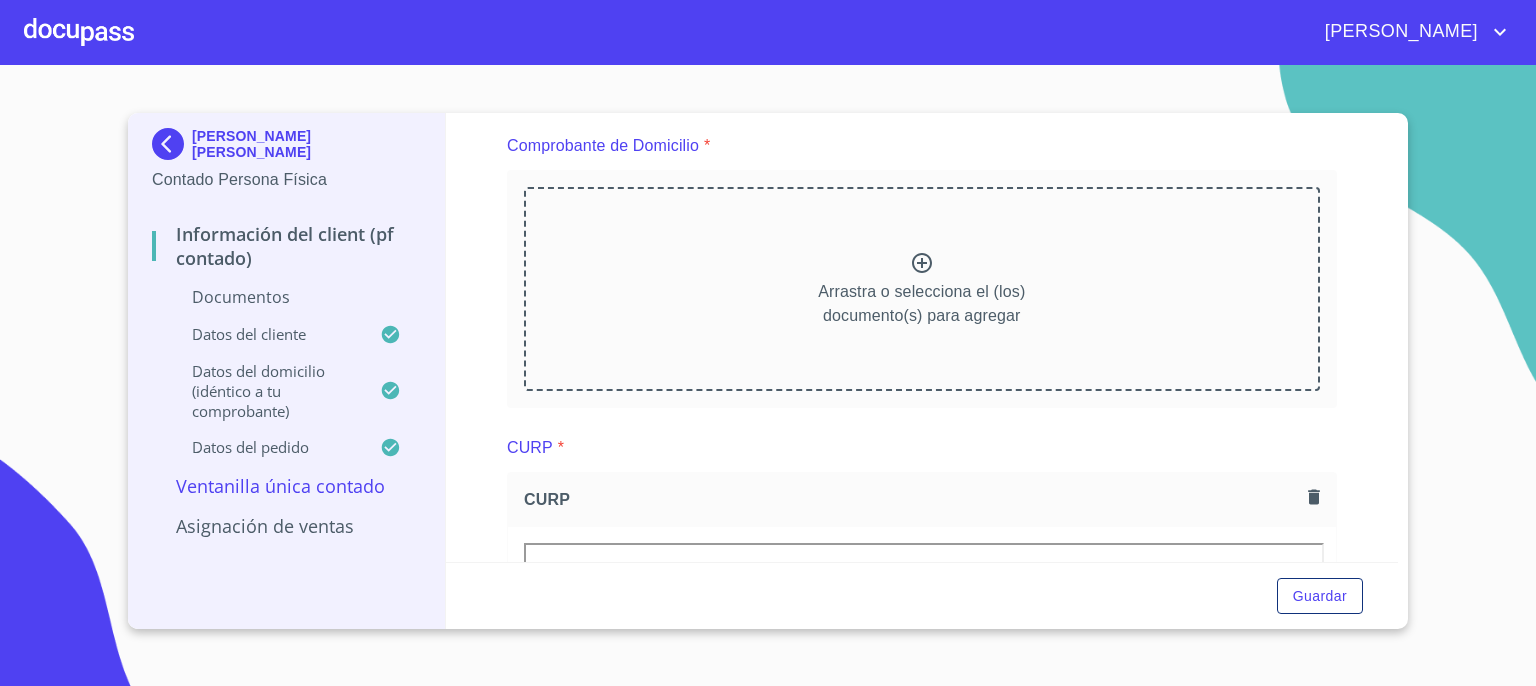 click 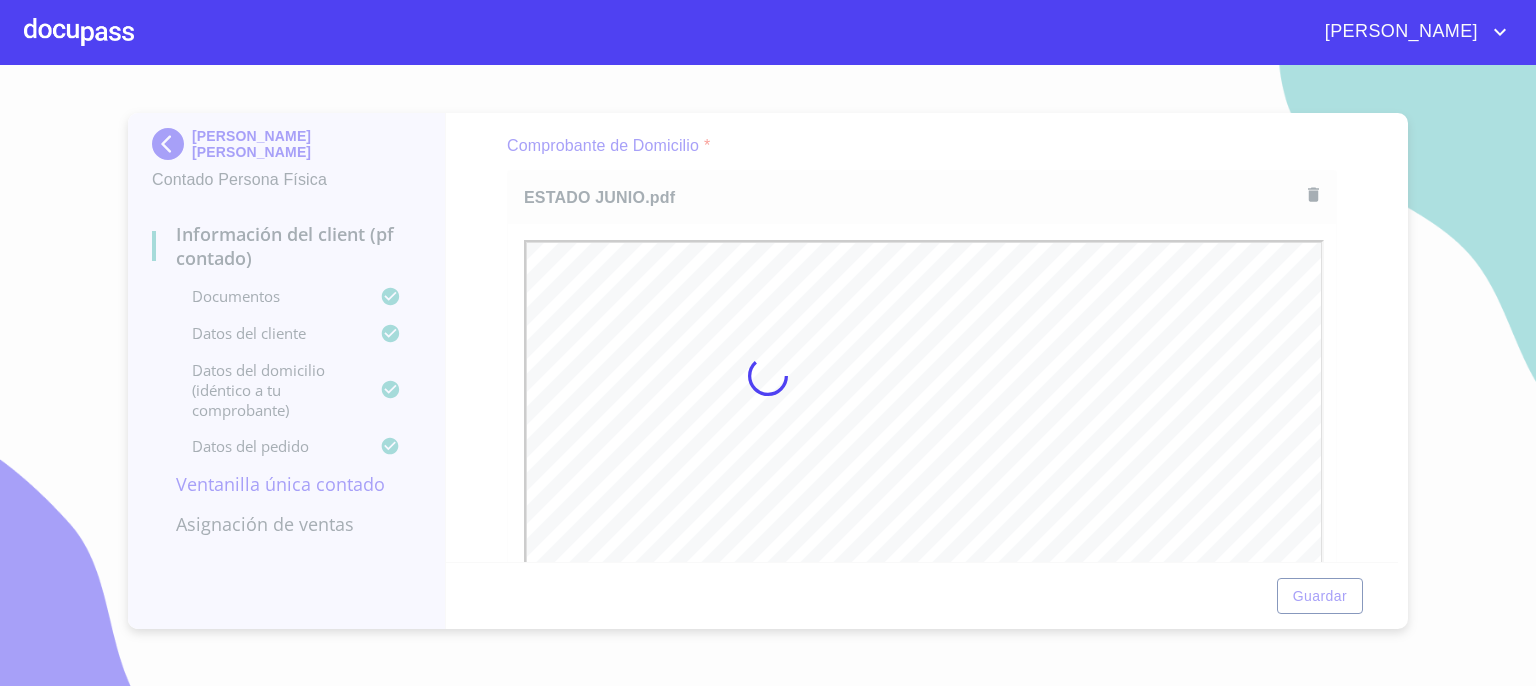 scroll, scrollTop: 0, scrollLeft: 0, axis: both 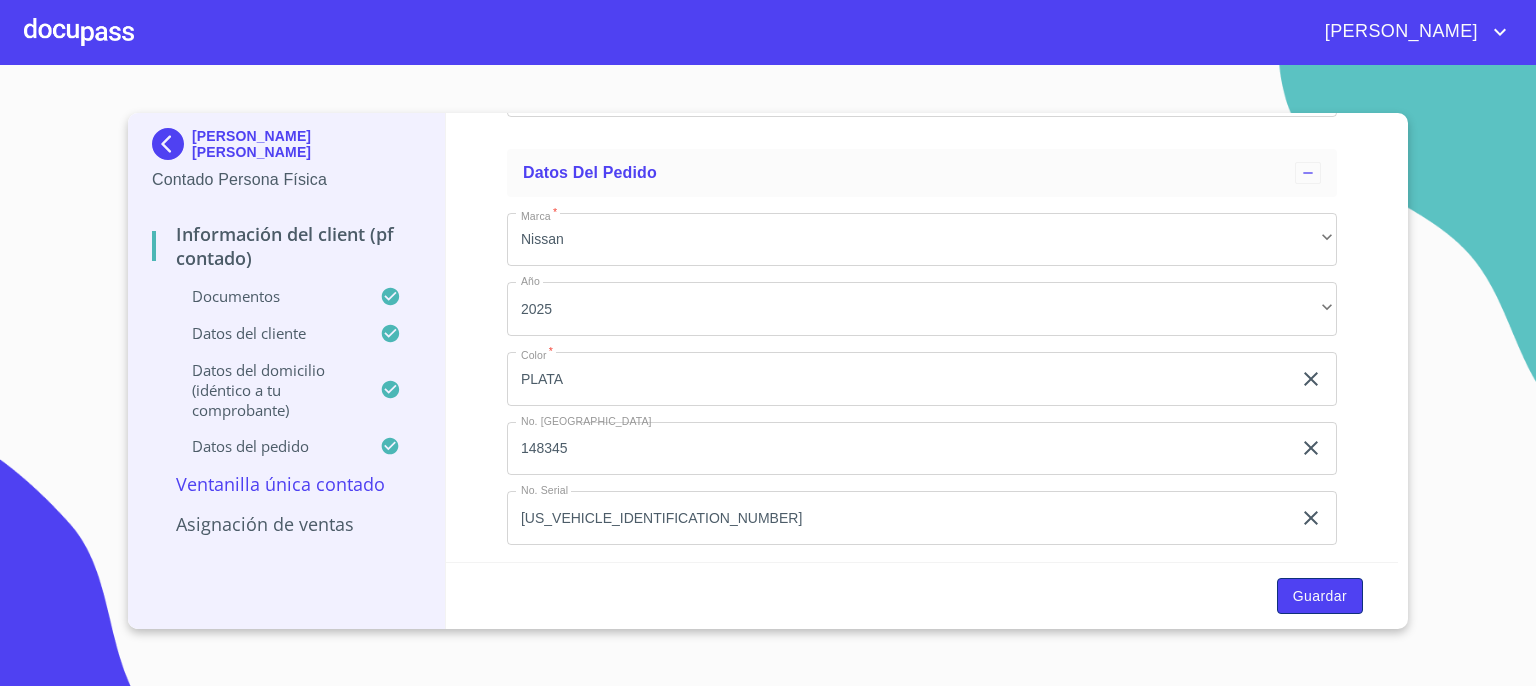 click on "Guardar" at bounding box center [1320, 596] 